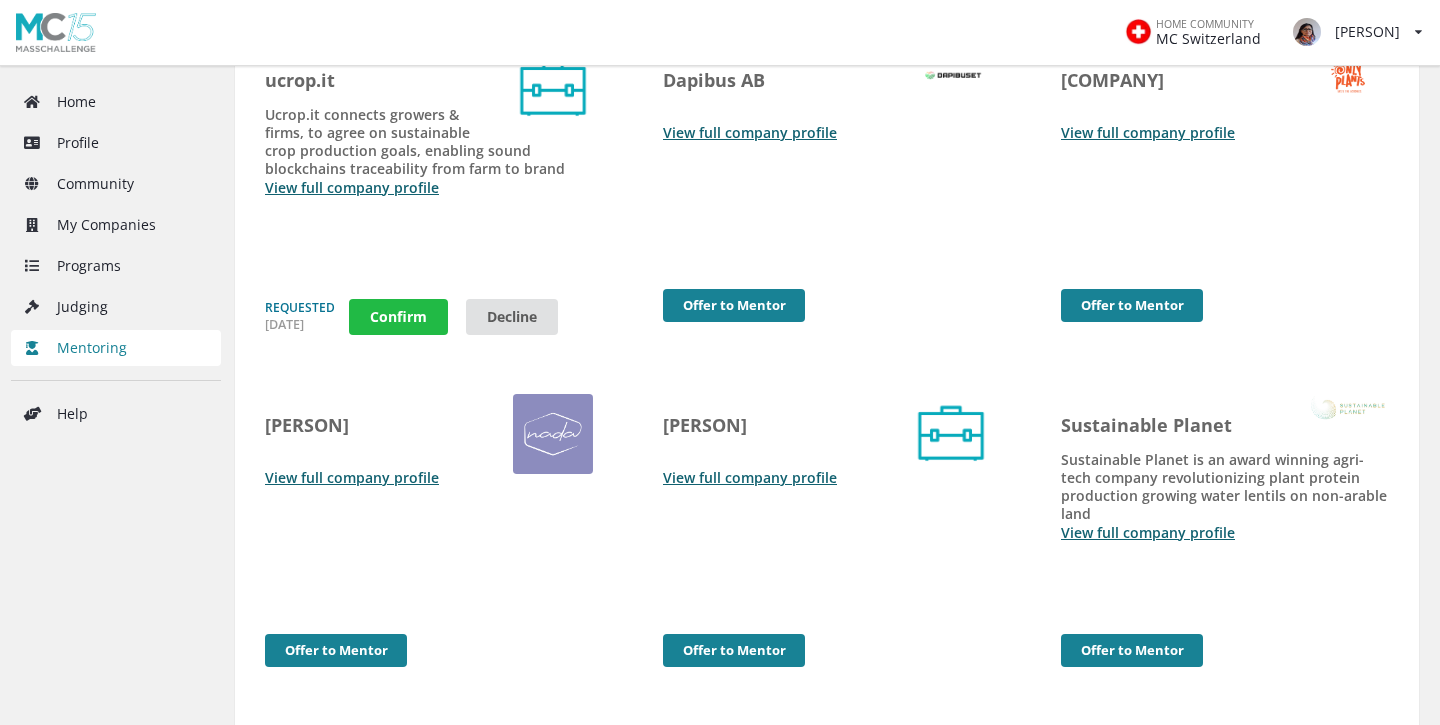 scroll, scrollTop: 589, scrollLeft: 0, axis: vertical 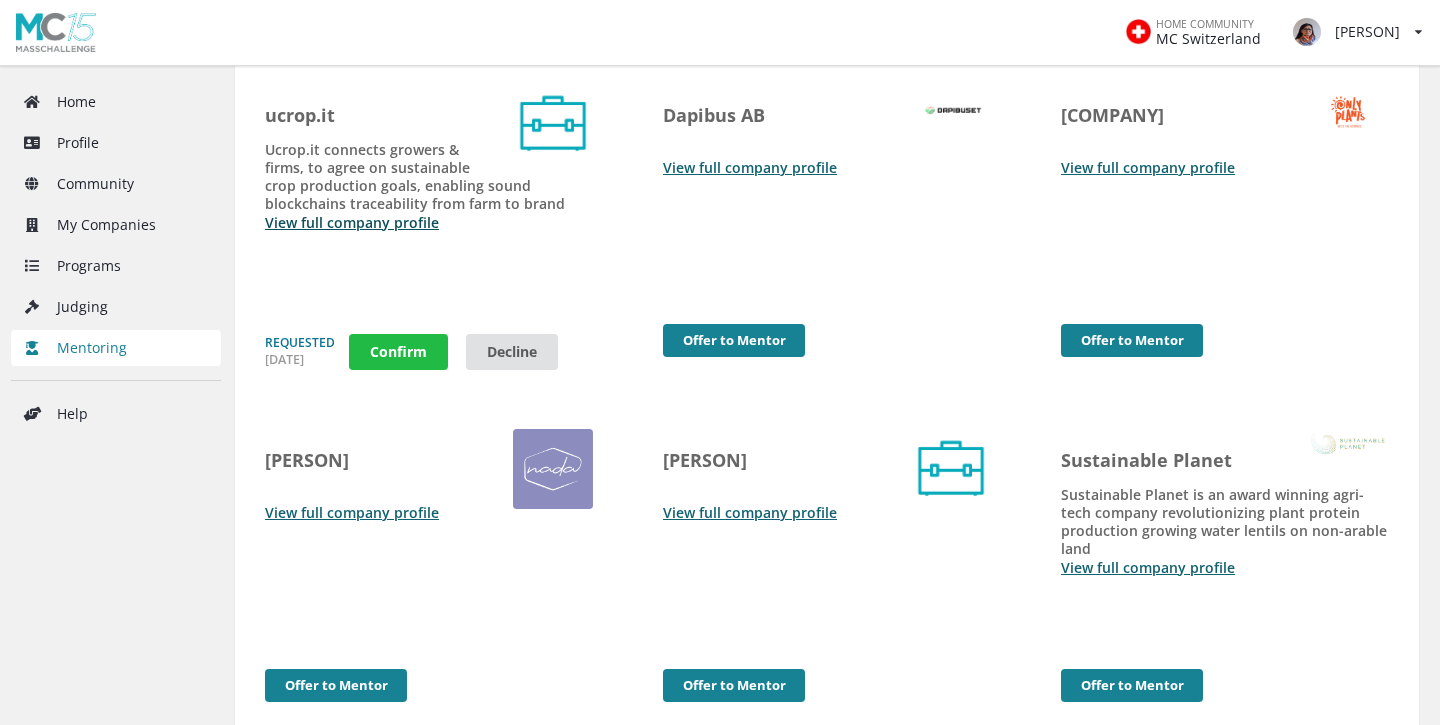 click on "View full company profile" at bounding box center (352, 222) 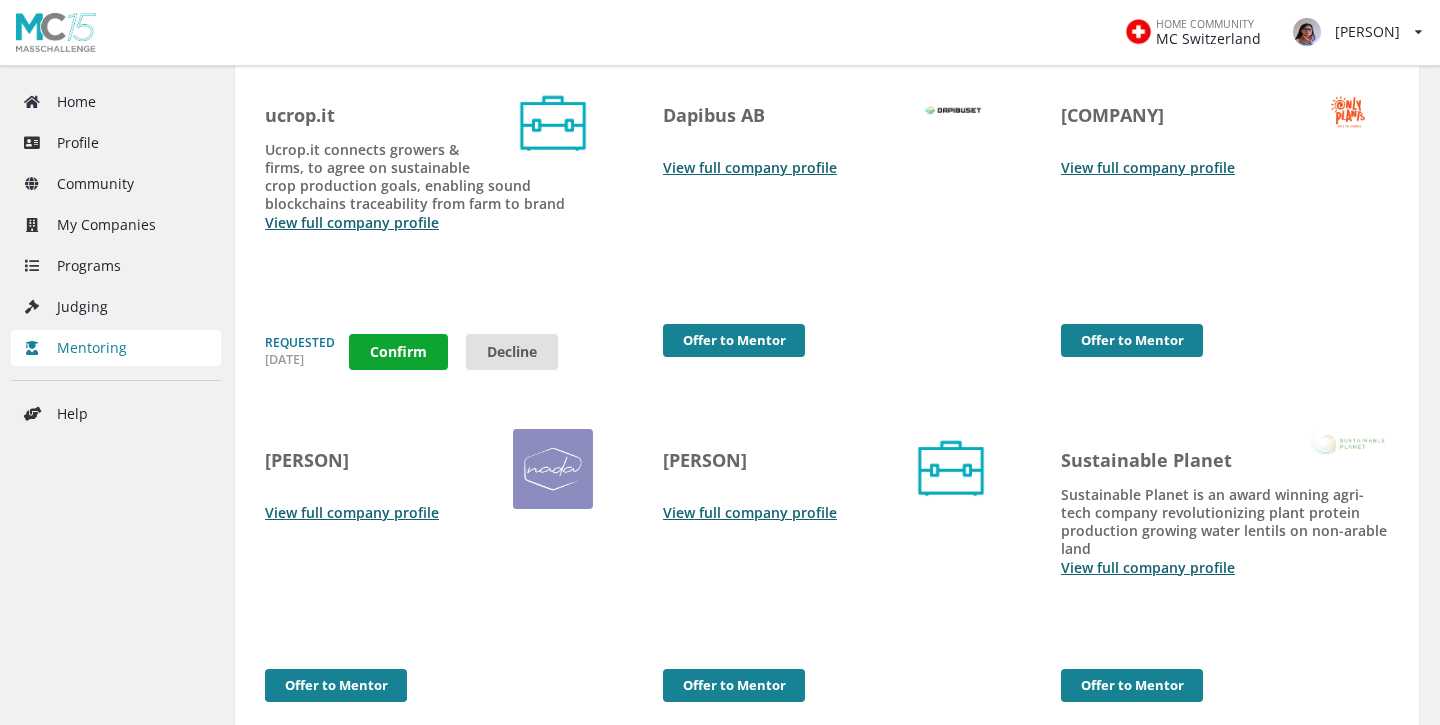 click on "Confirm" at bounding box center [398, 352] 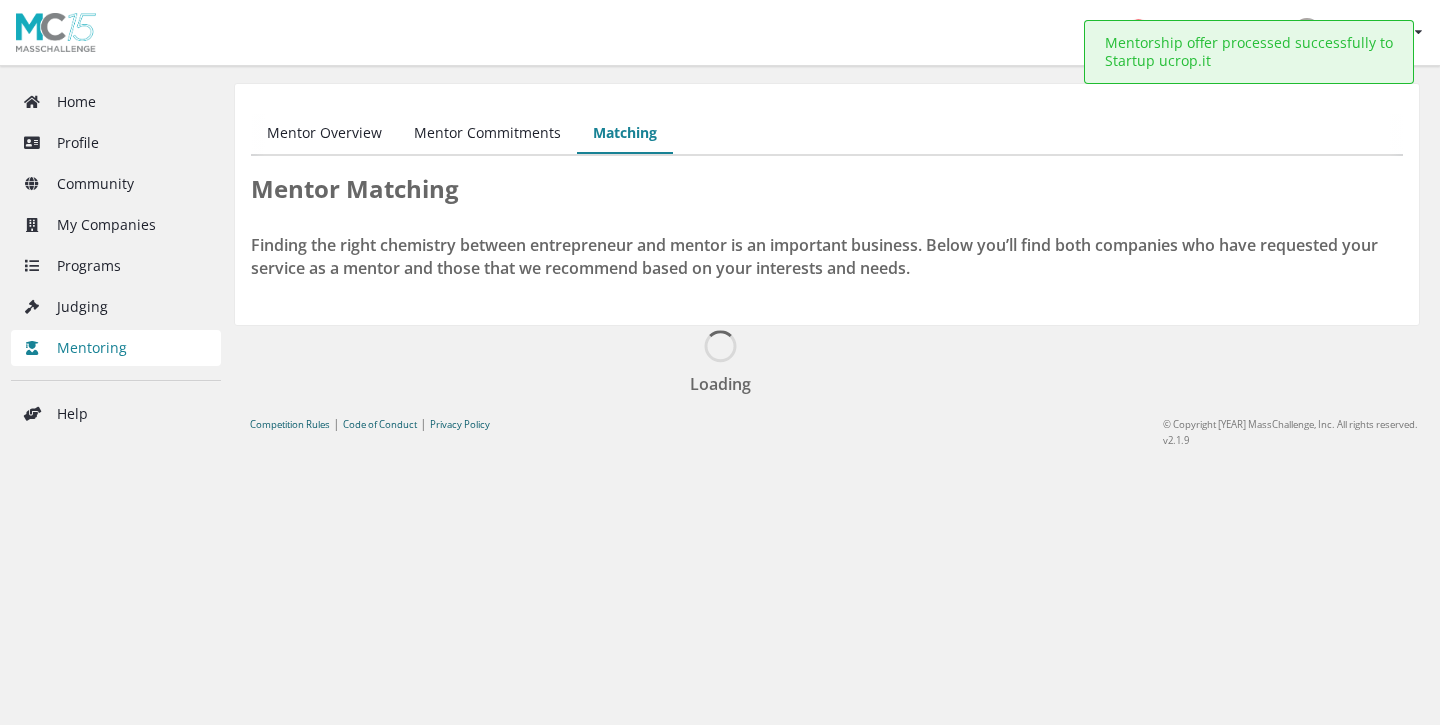 scroll, scrollTop: 0, scrollLeft: 0, axis: both 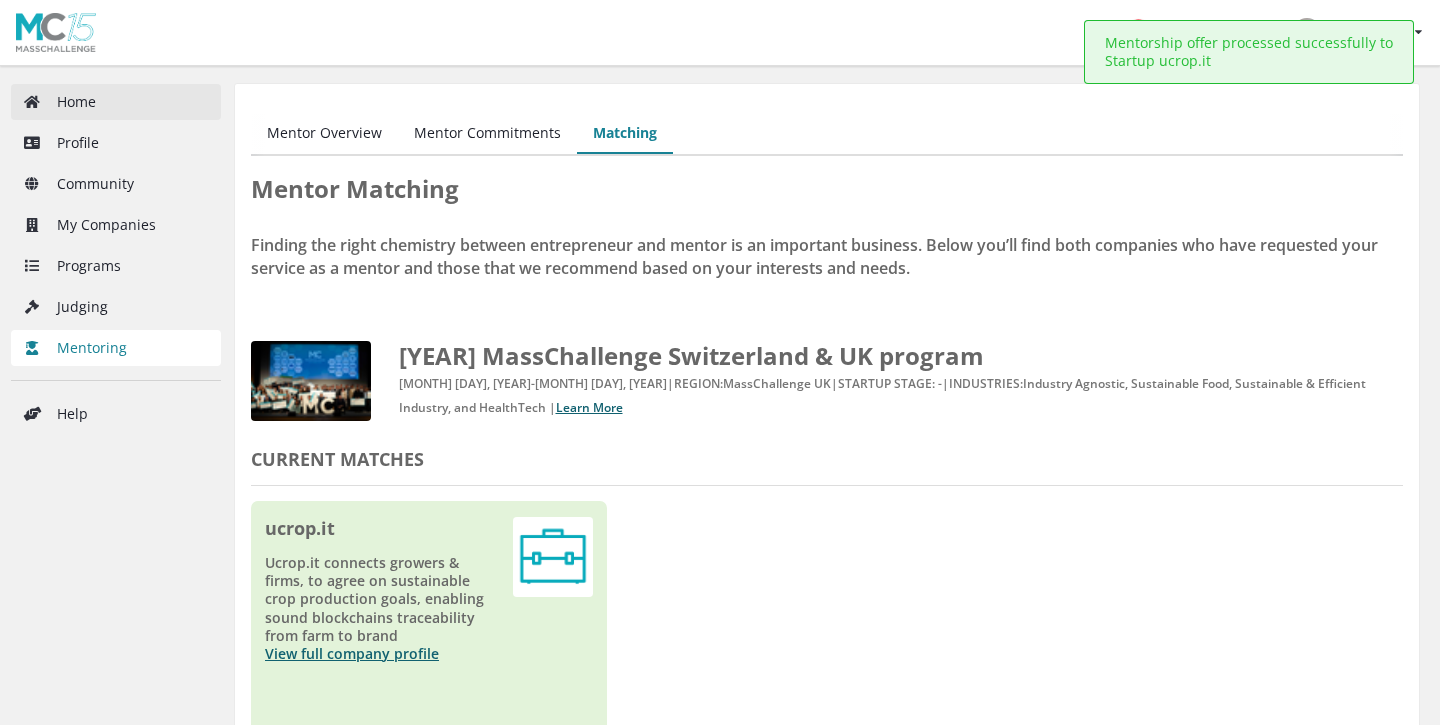 click on "Home" at bounding box center (116, 102) 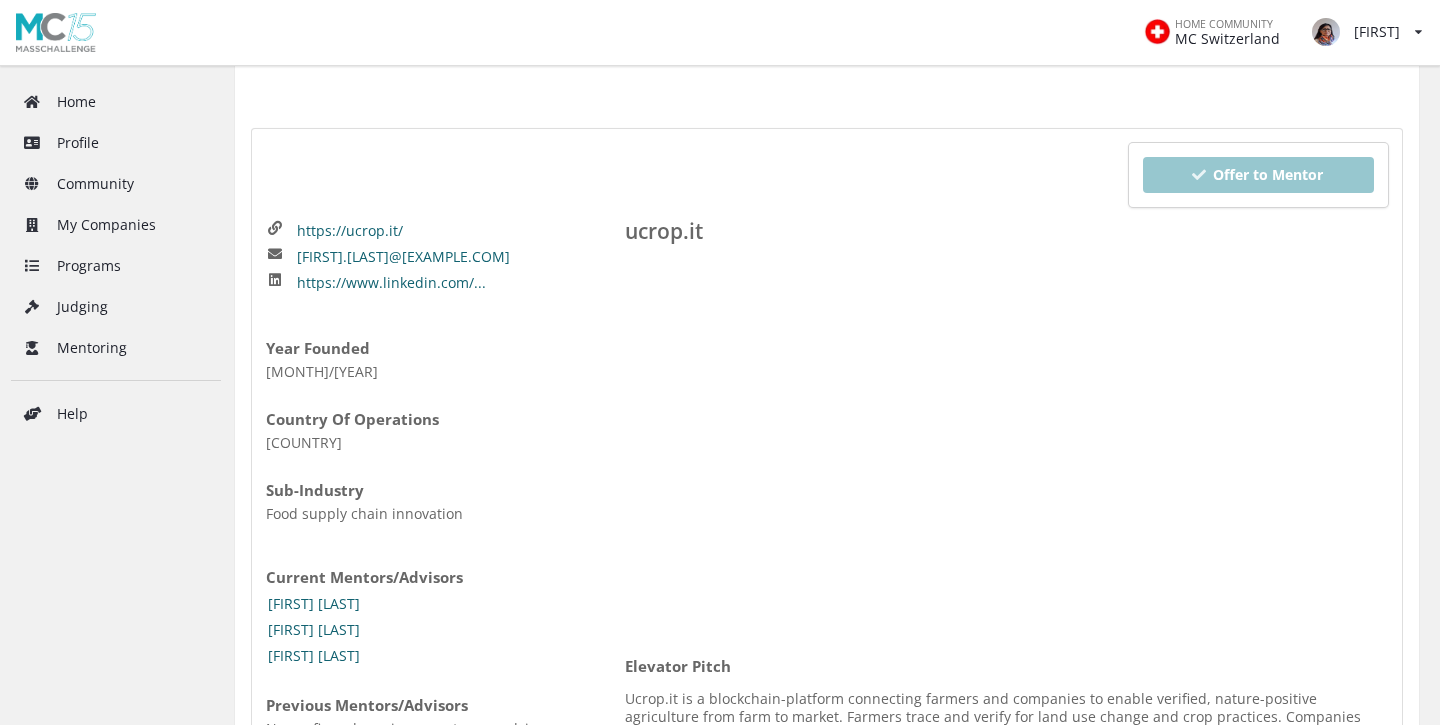 scroll, scrollTop: 136, scrollLeft: 0, axis: vertical 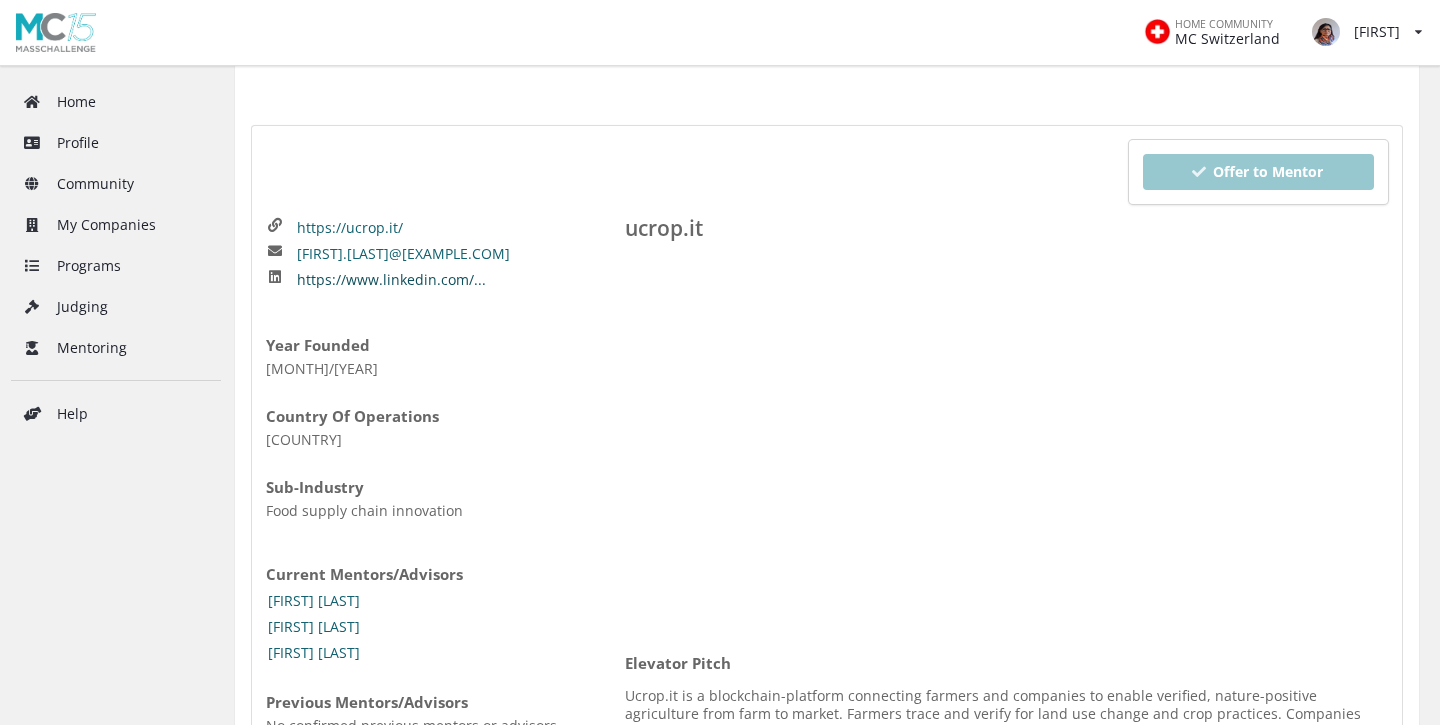 click on "https://www.linkedin.com/..." at bounding box center (391, 280) 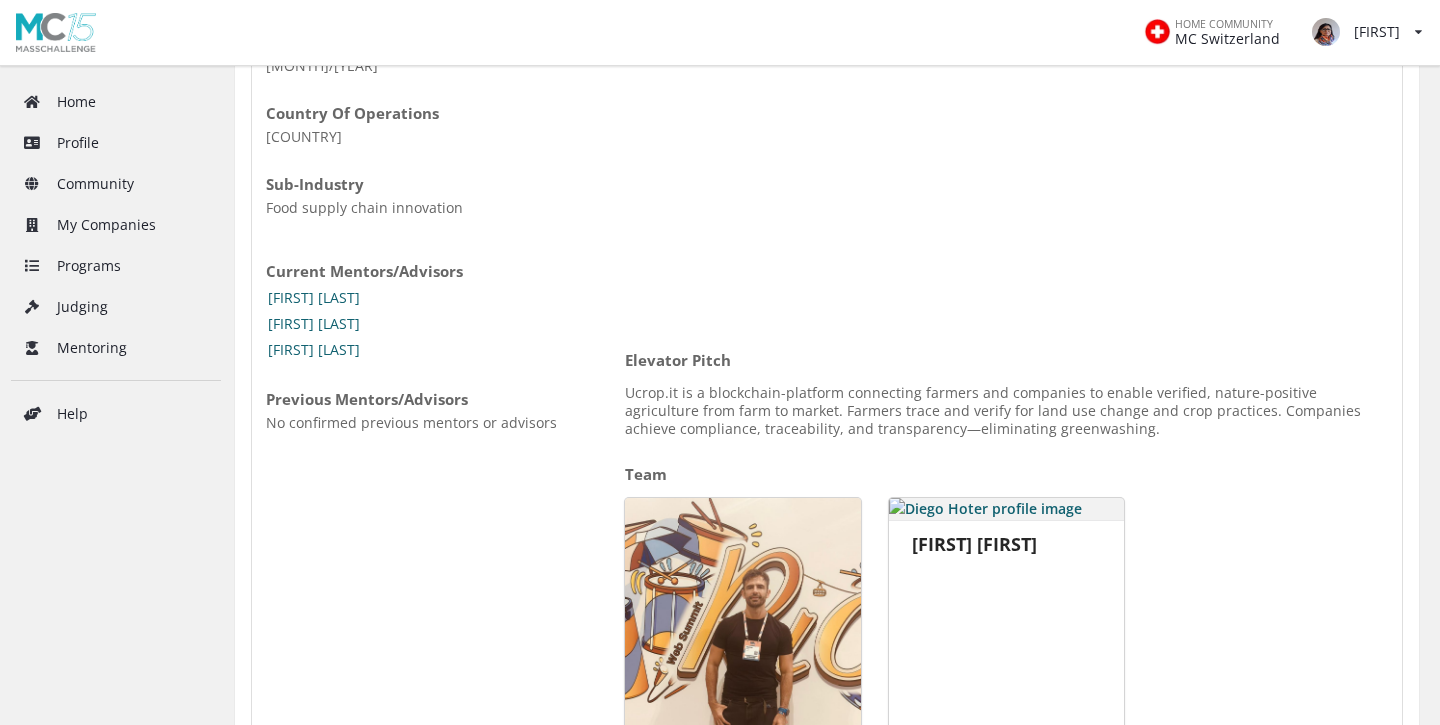 scroll, scrollTop: 442, scrollLeft: 0, axis: vertical 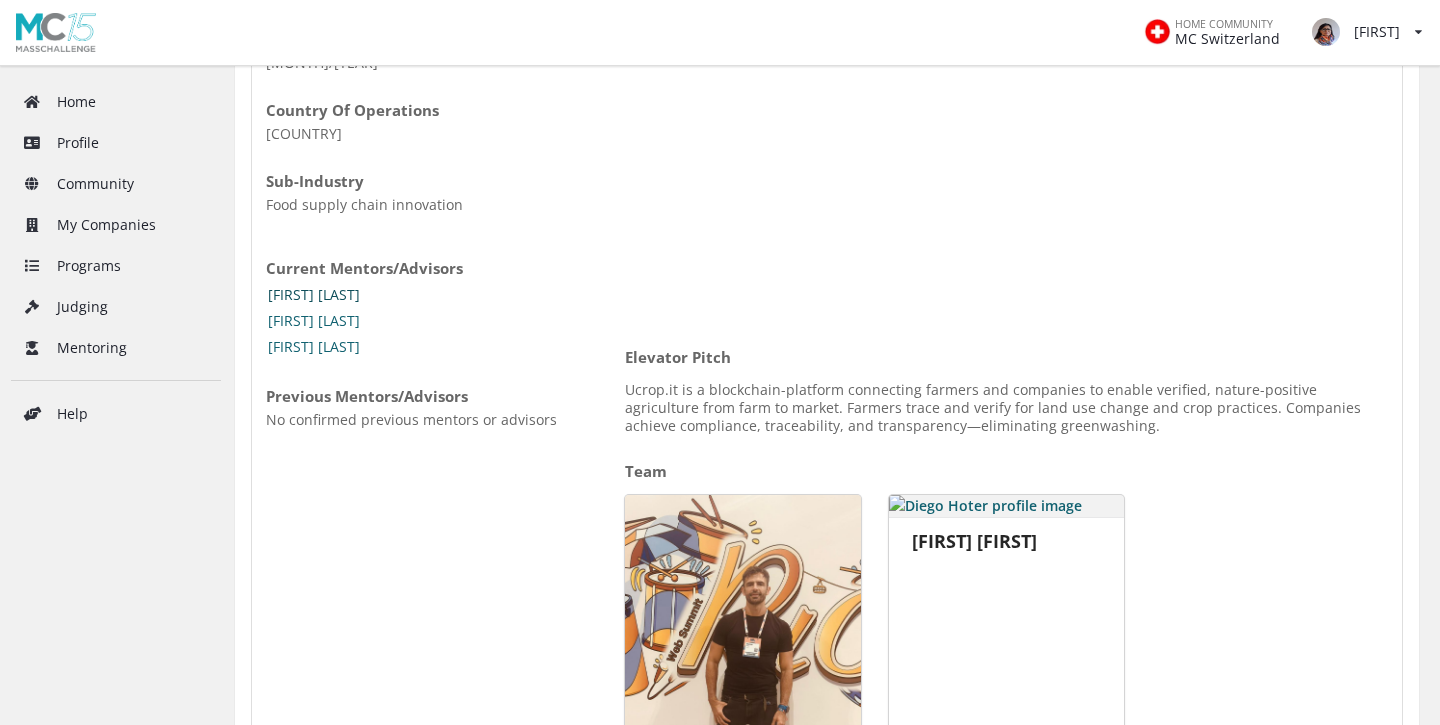 click on "Judith Ketelslegers" at bounding box center (314, 295) 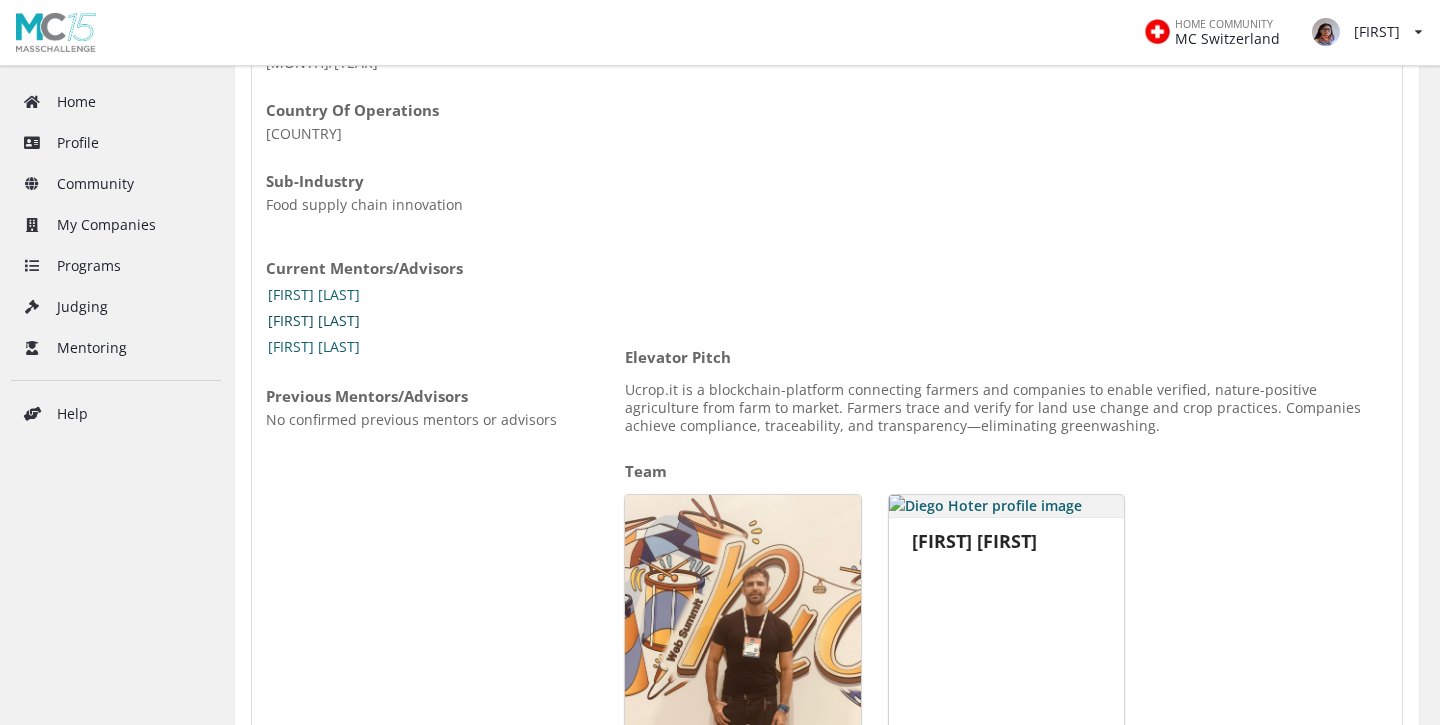 click on "Consuelo Chauny" at bounding box center [314, 321] 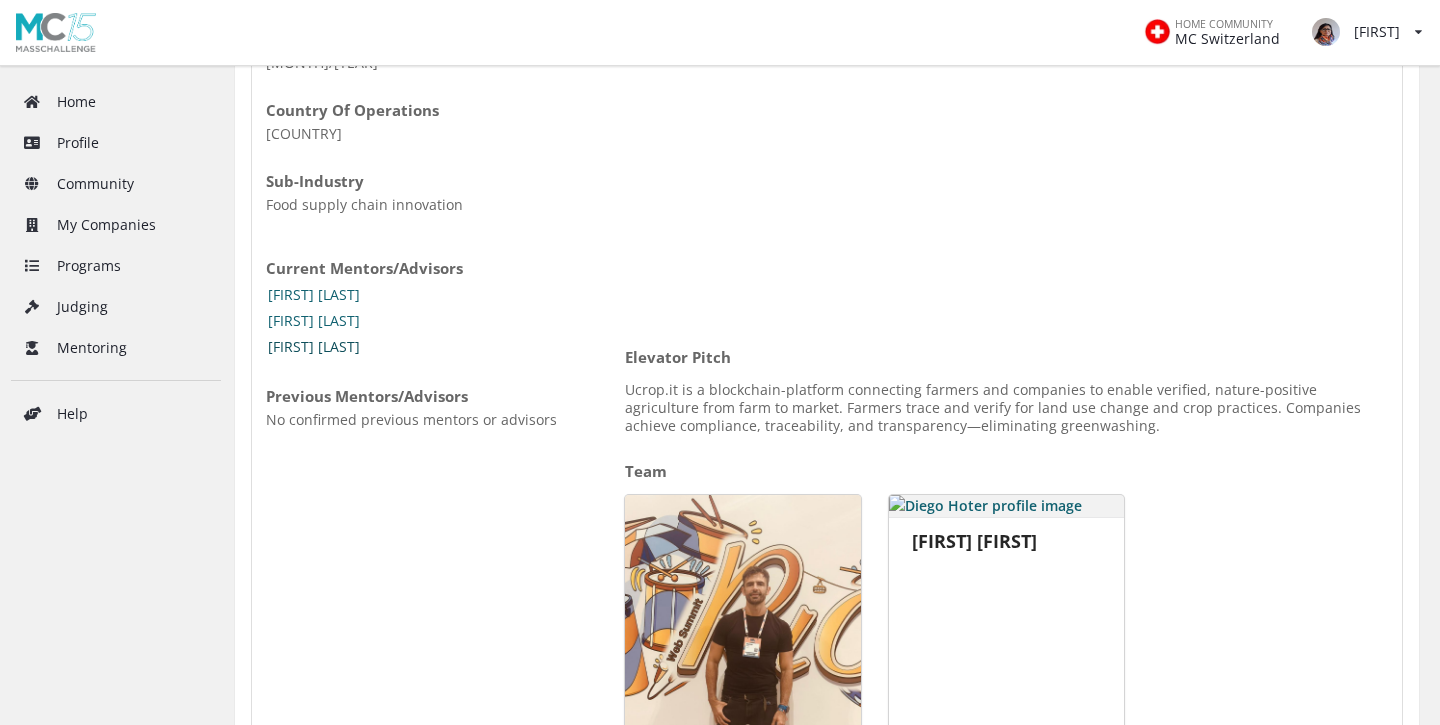 click on "Elena Suciu" at bounding box center (314, 347) 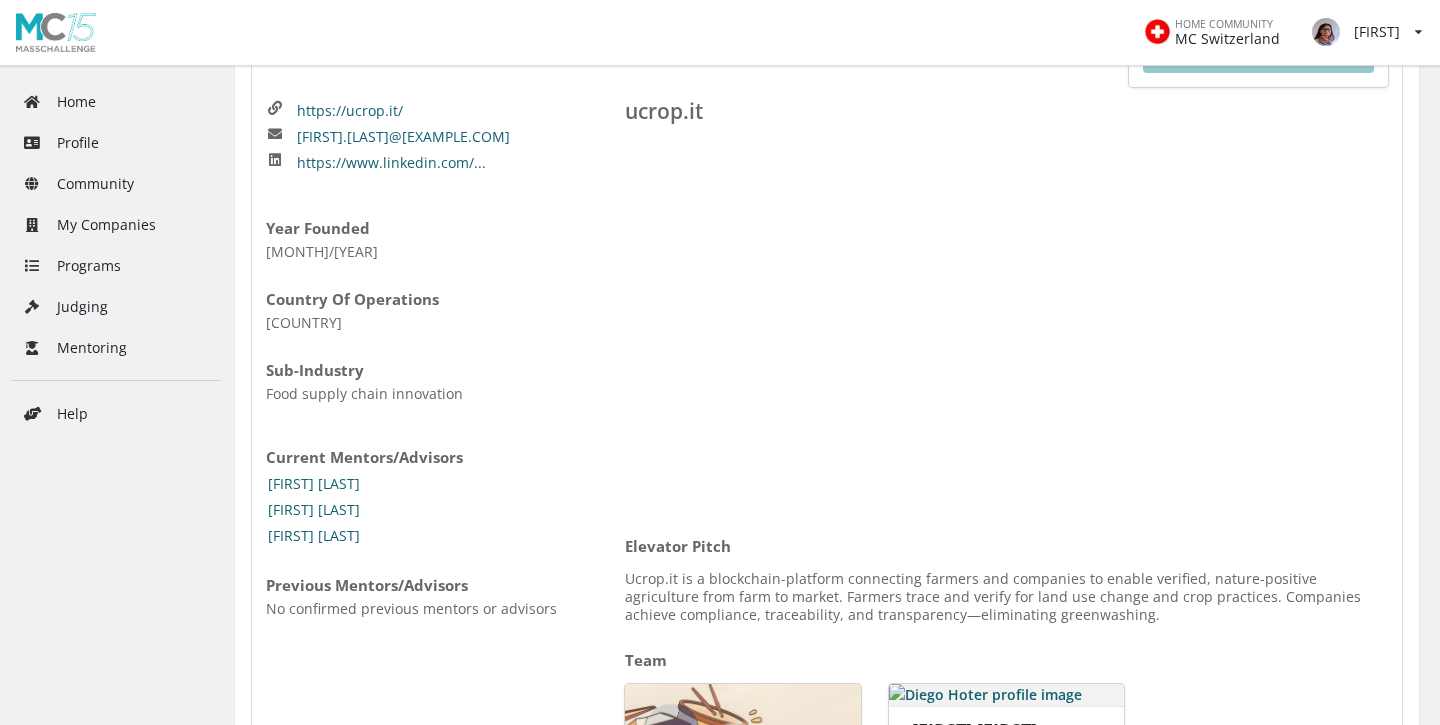 scroll, scrollTop: 247, scrollLeft: 0, axis: vertical 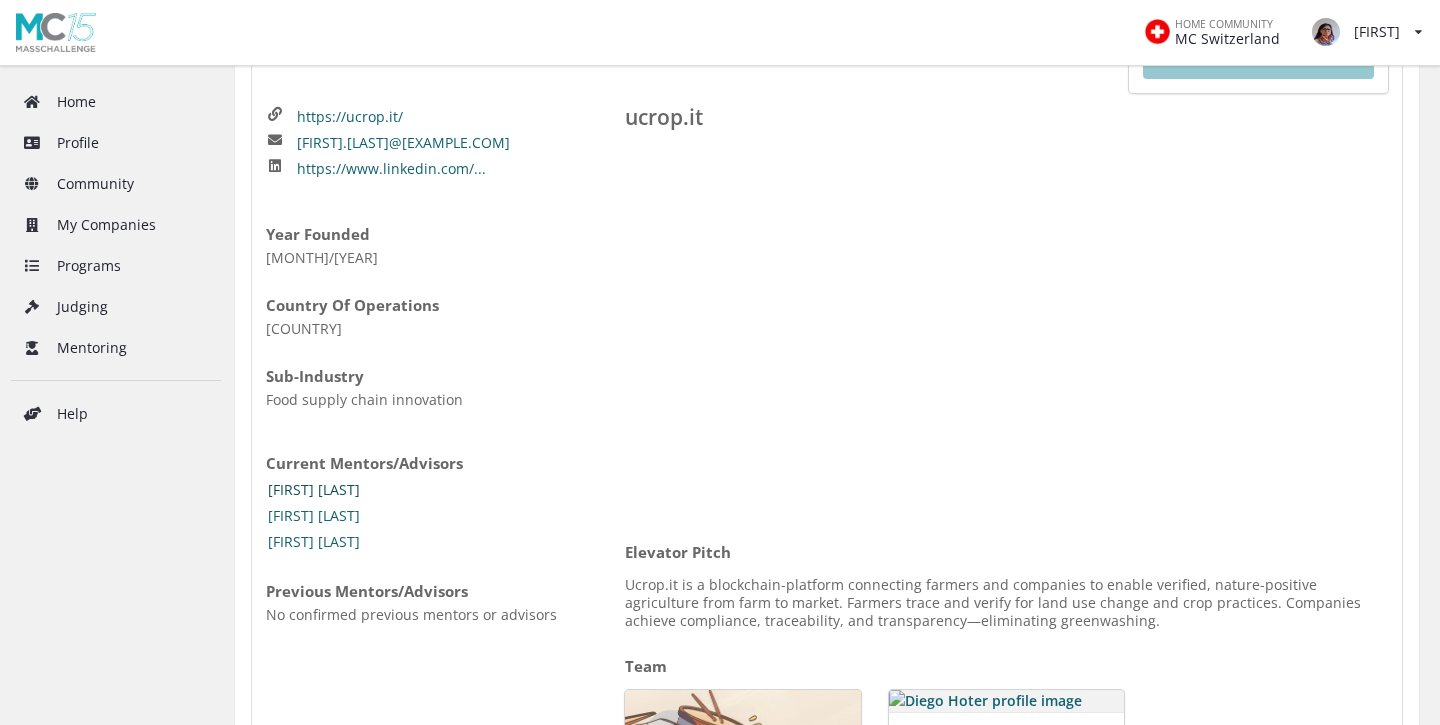 click on "Judith Ketelslegers" at bounding box center (314, 490) 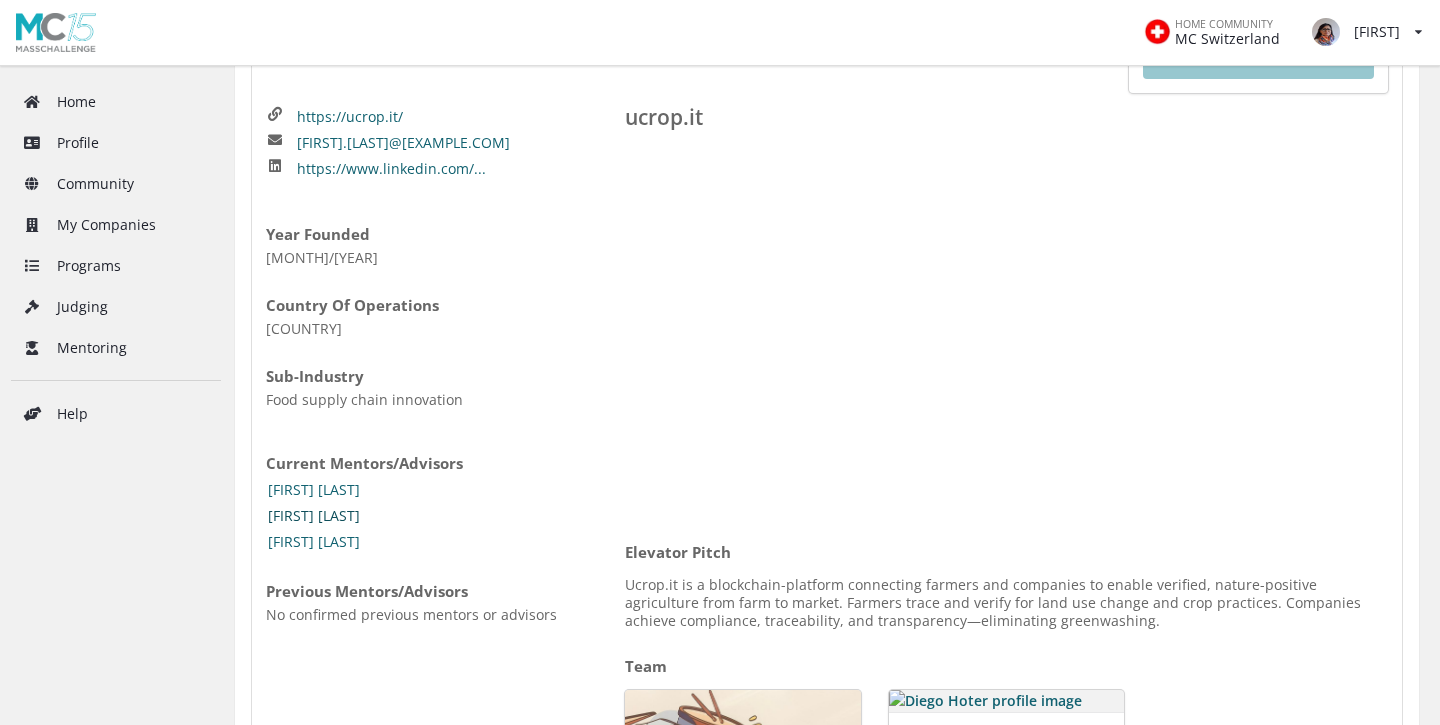 click on "Consuelo Chauny" at bounding box center [314, 516] 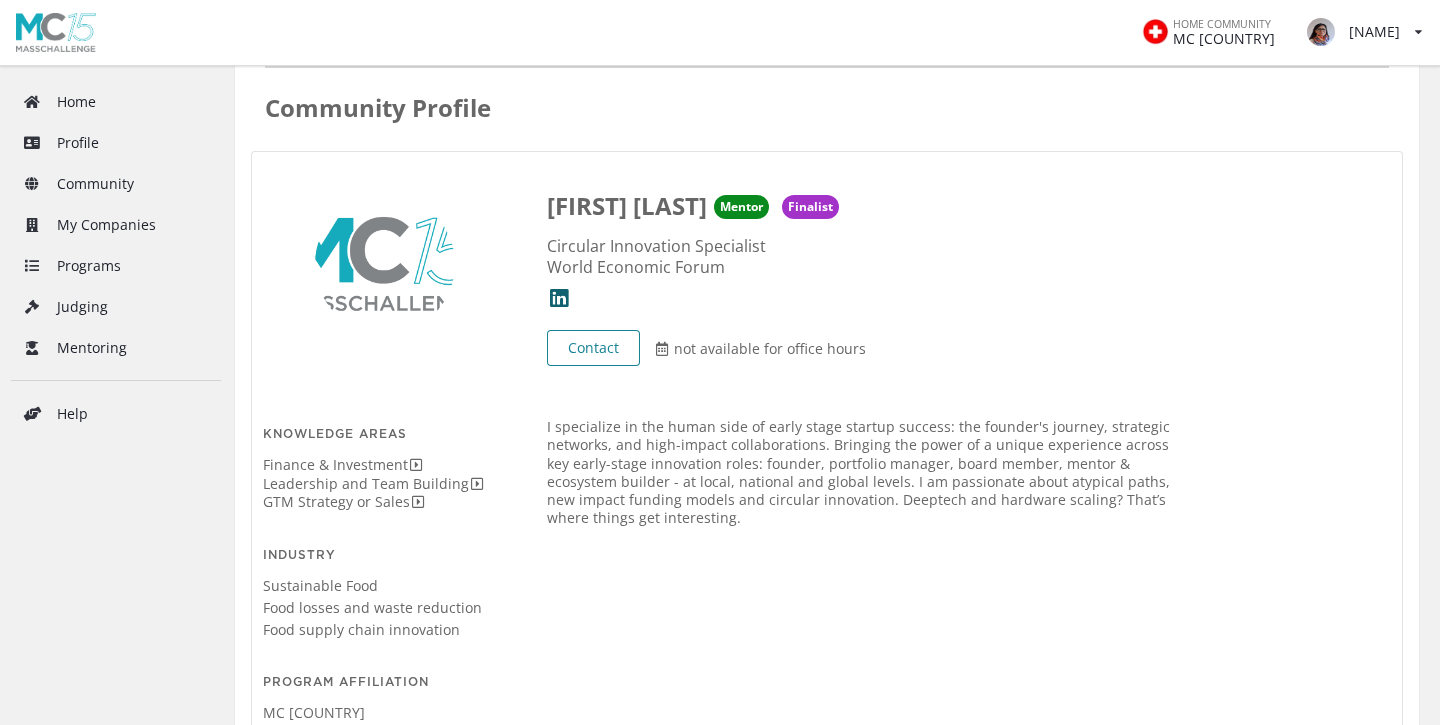 scroll, scrollTop: 84, scrollLeft: 0, axis: vertical 